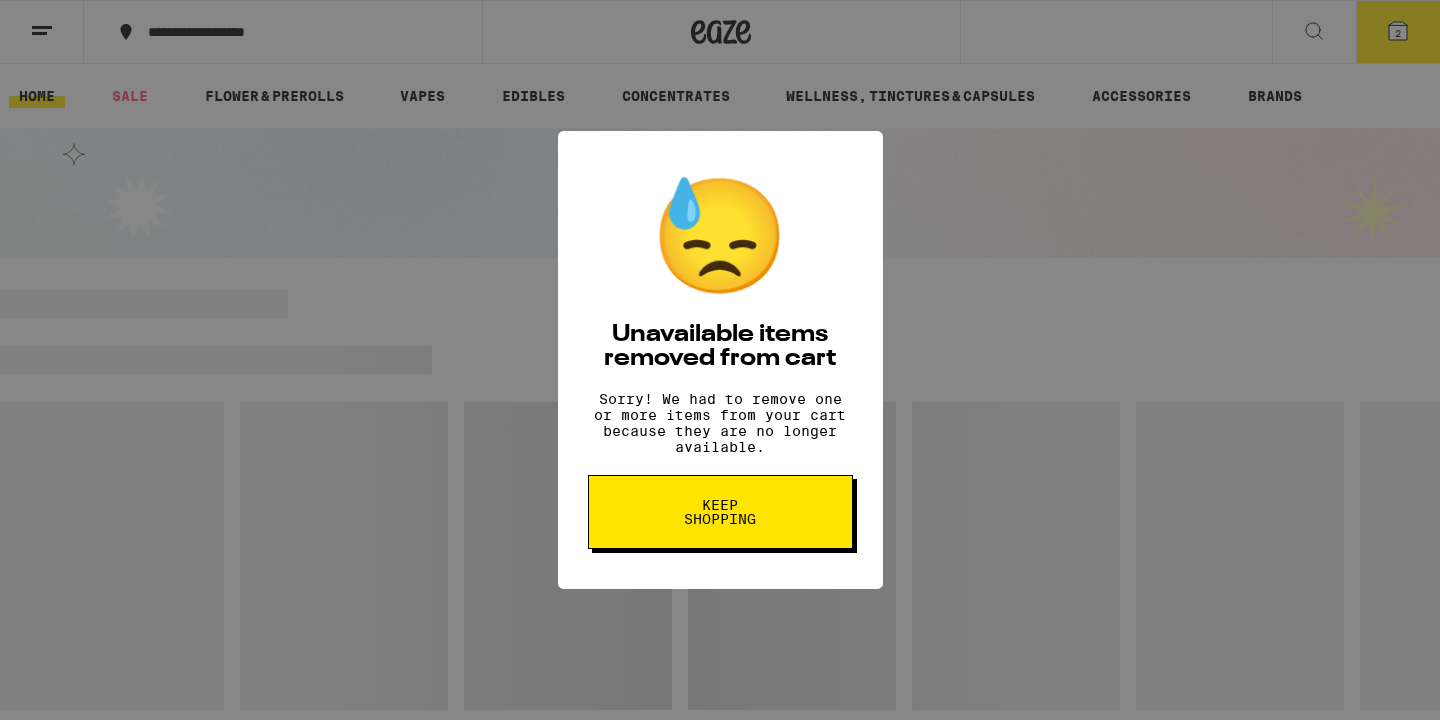 scroll, scrollTop: 0, scrollLeft: 0, axis: both 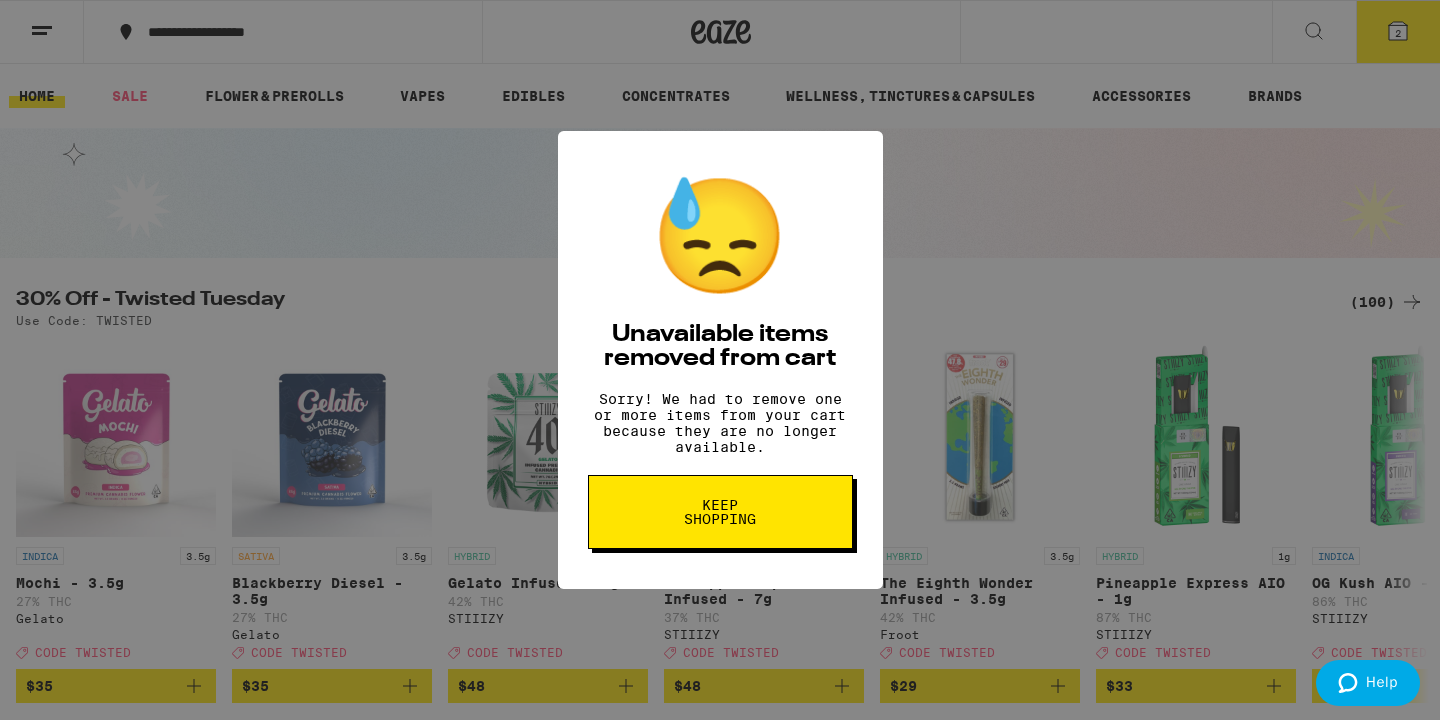 click on "Keep Shopping" at bounding box center [720, 512] 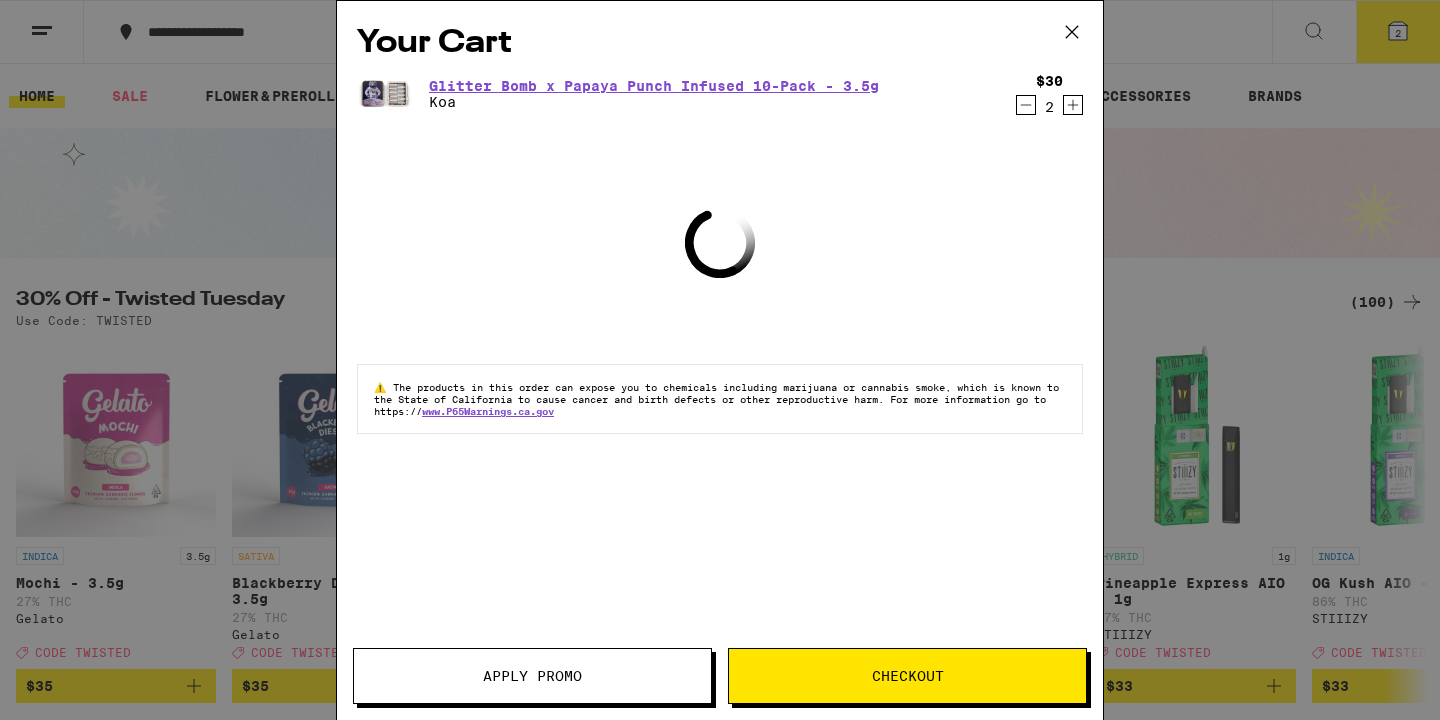 scroll, scrollTop: 0, scrollLeft: 0, axis: both 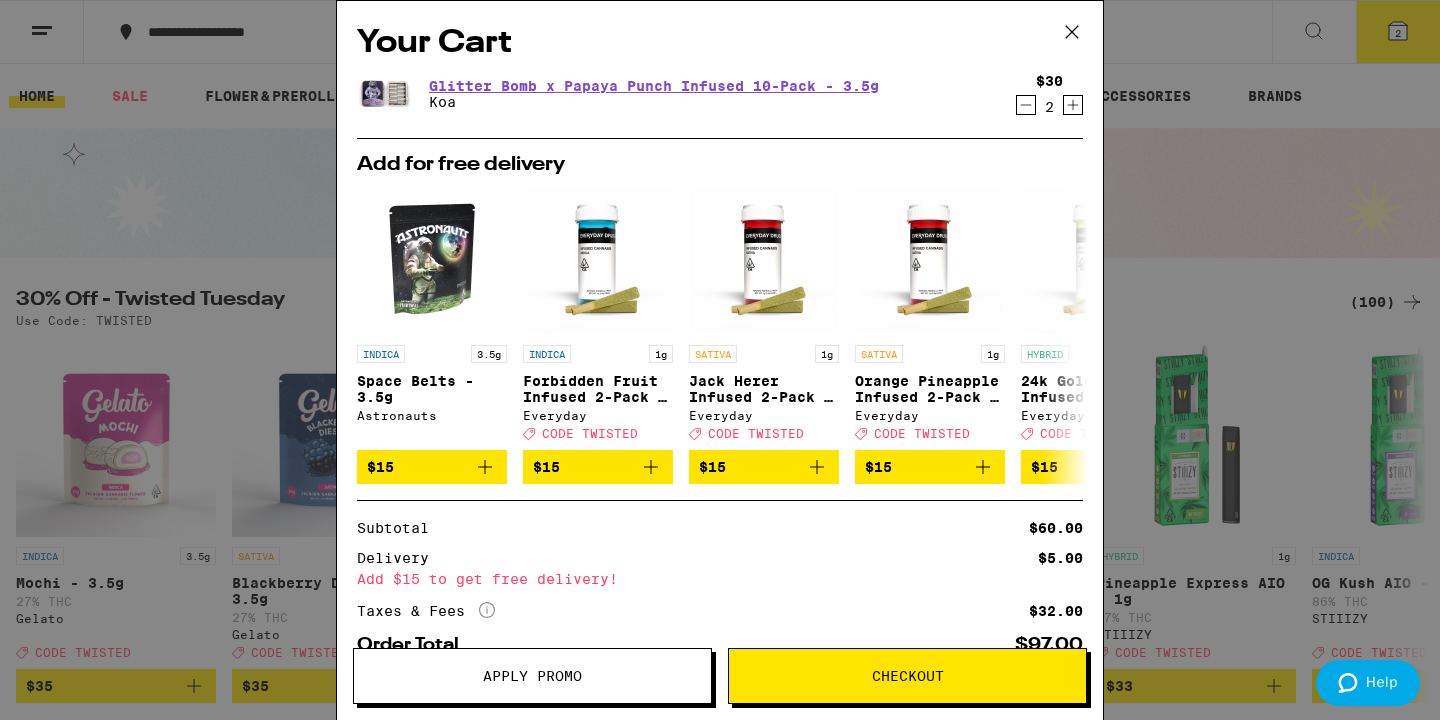 click 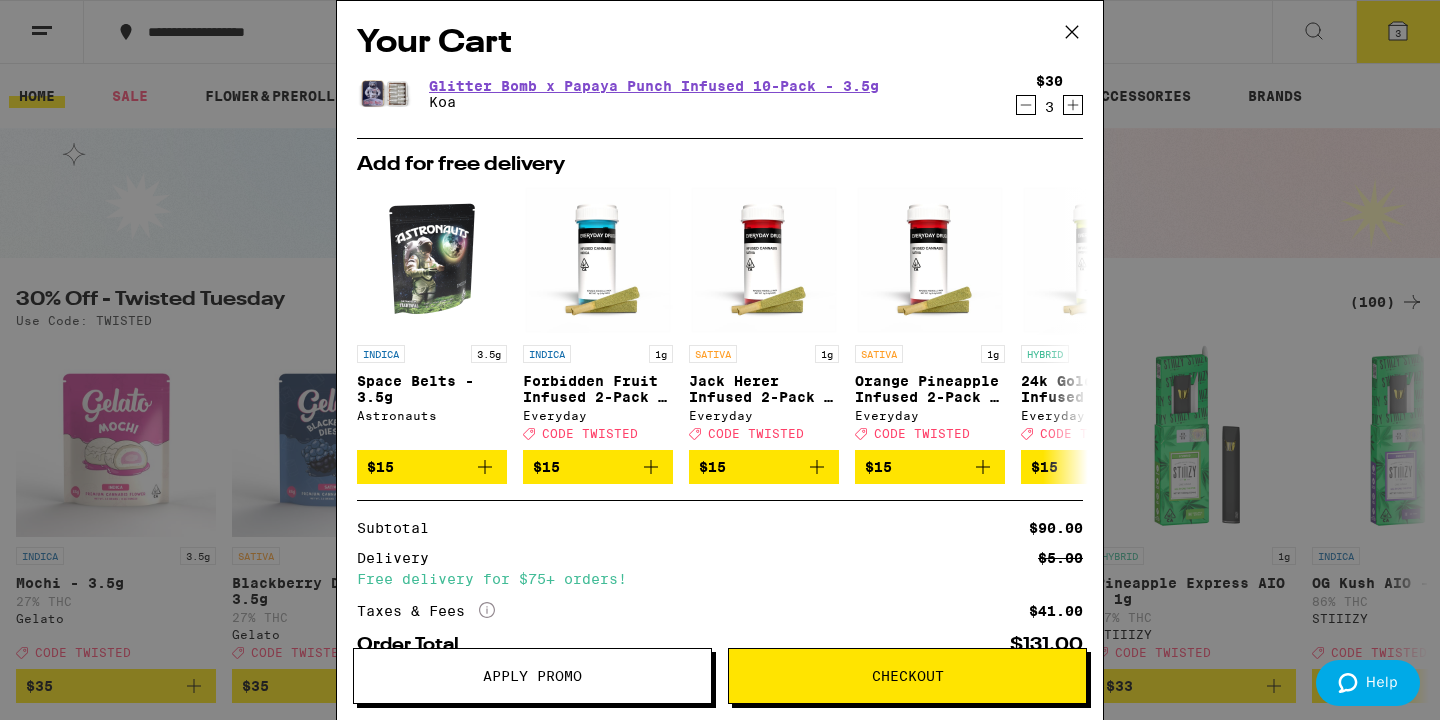 click on "Apply Promo" at bounding box center [532, 676] 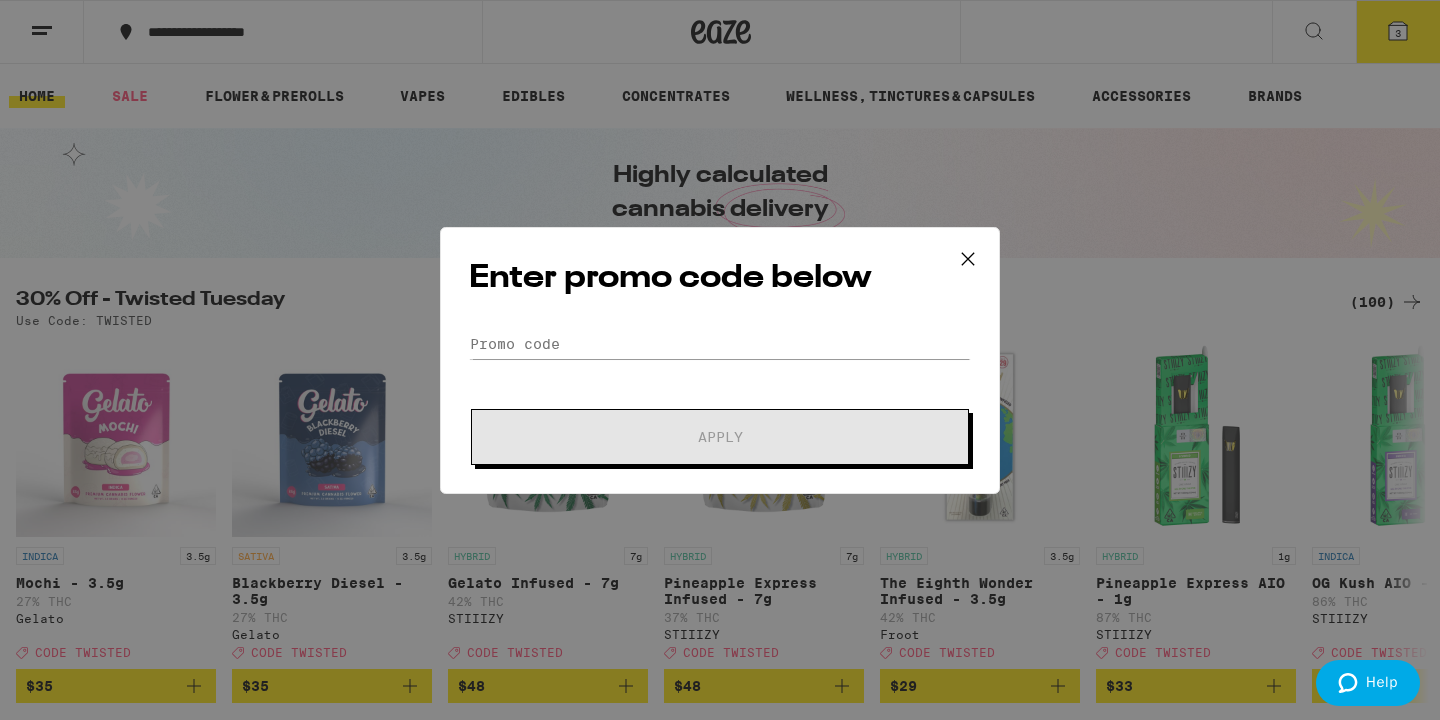 scroll, scrollTop: 0, scrollLeft: 0, axis: both 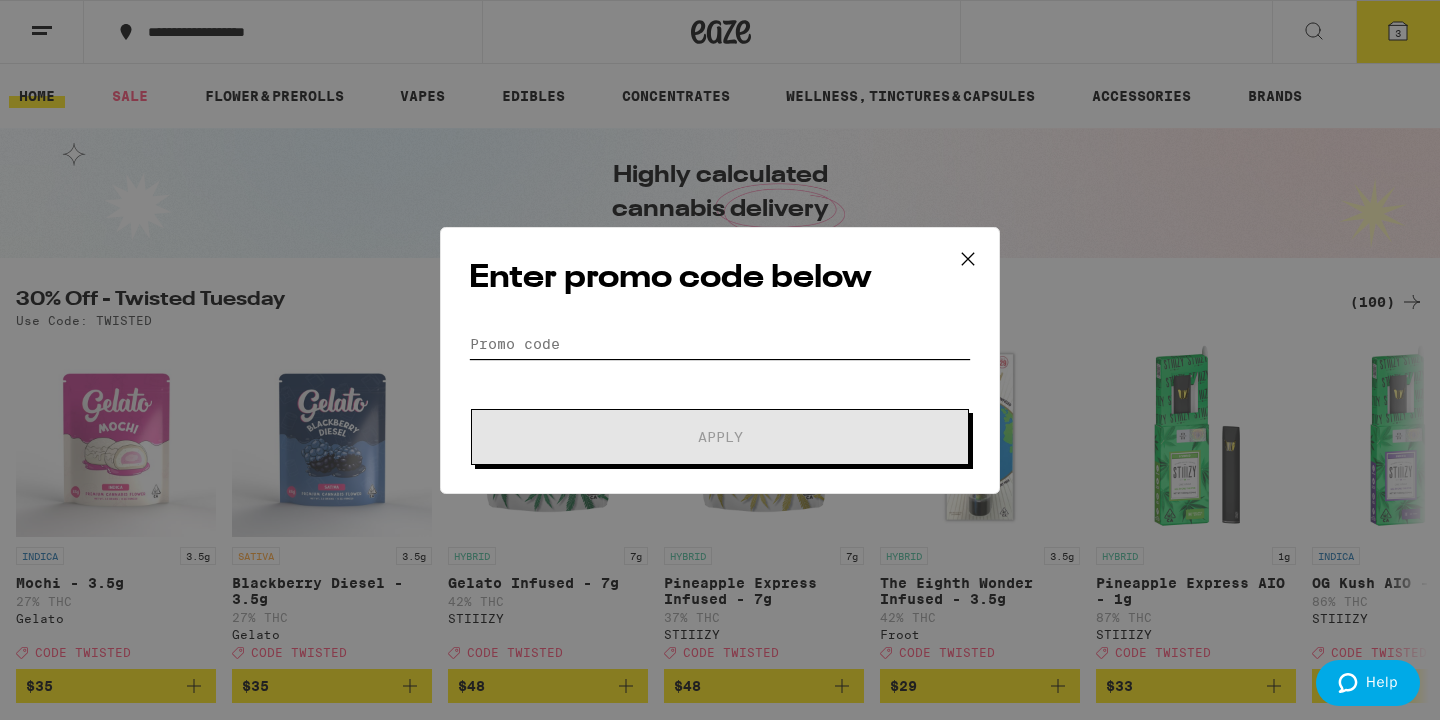 click on "Promo Code" at bounding box center [720, 344] 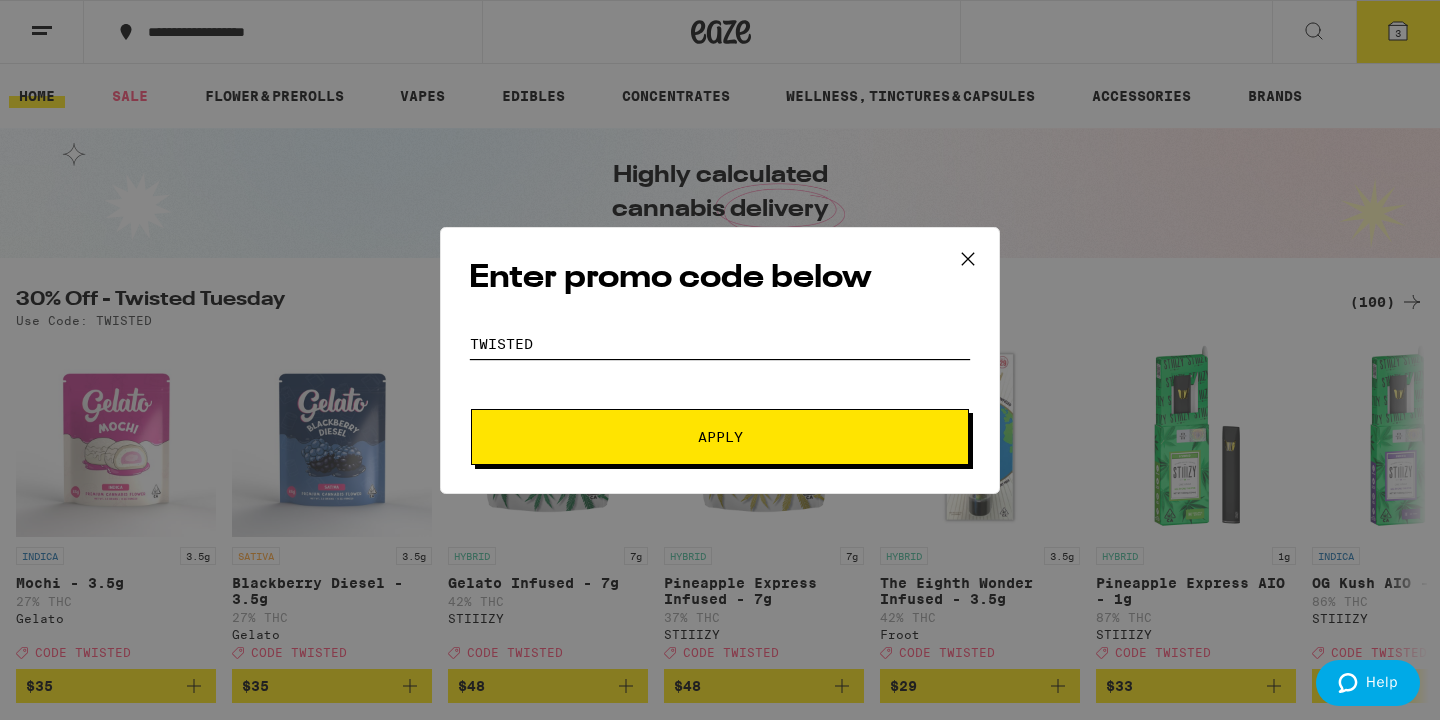 type on "twisted" 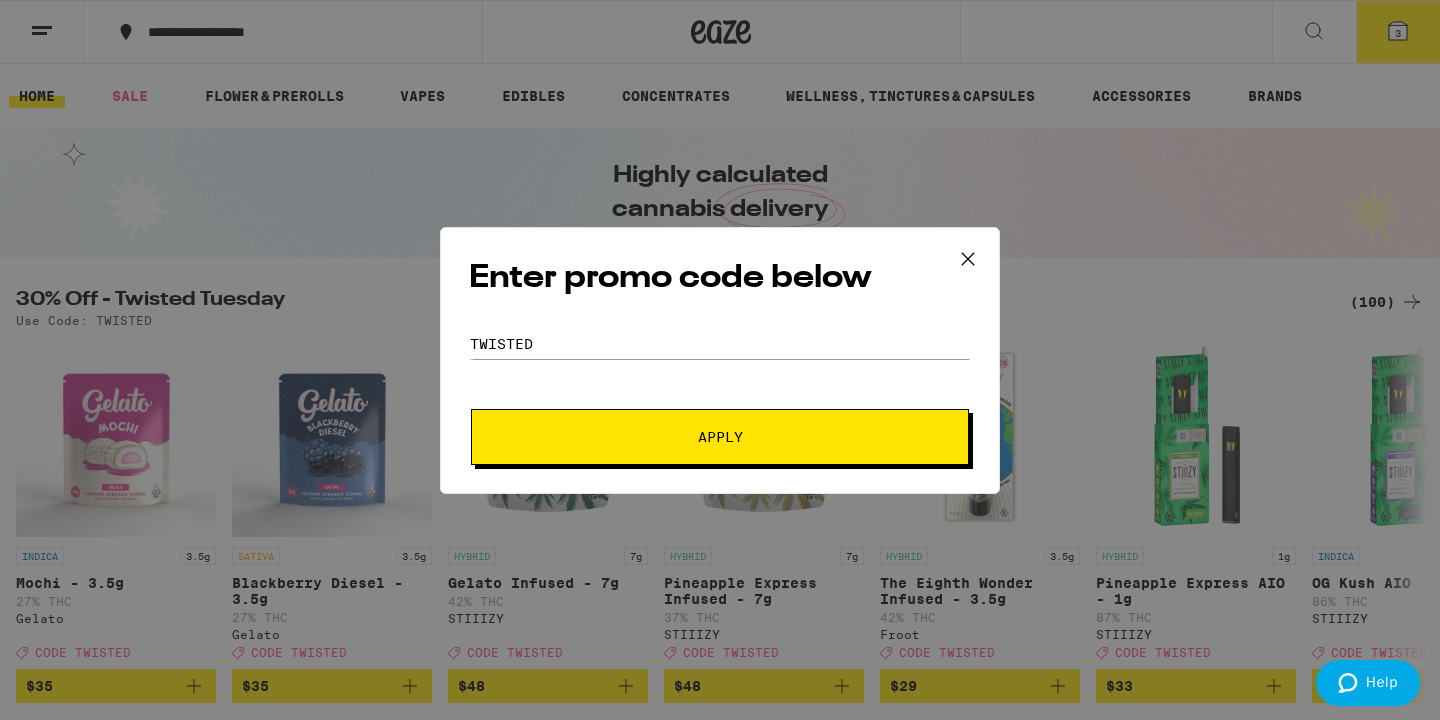 click on "Apply" at bounding box center (720, 437) 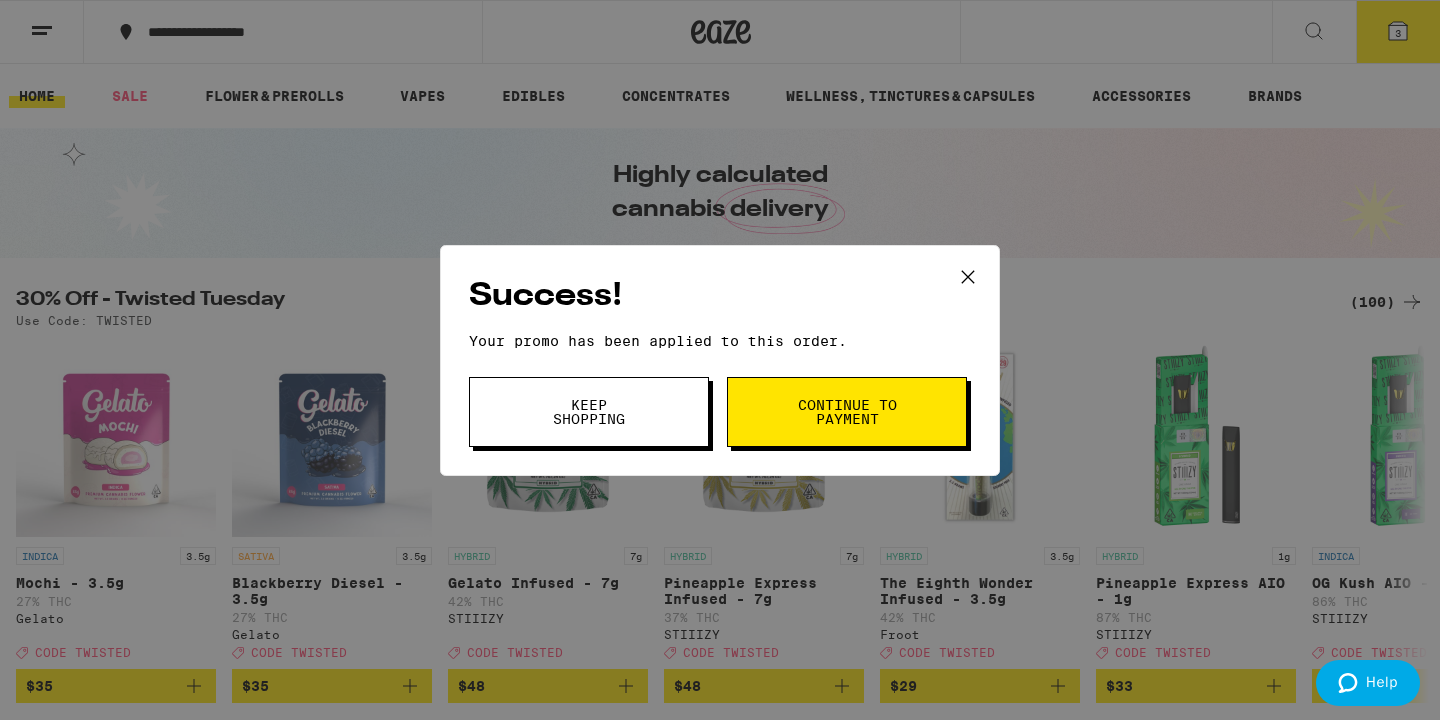 click on "Continue to payment" at bounding box center [847, 412] 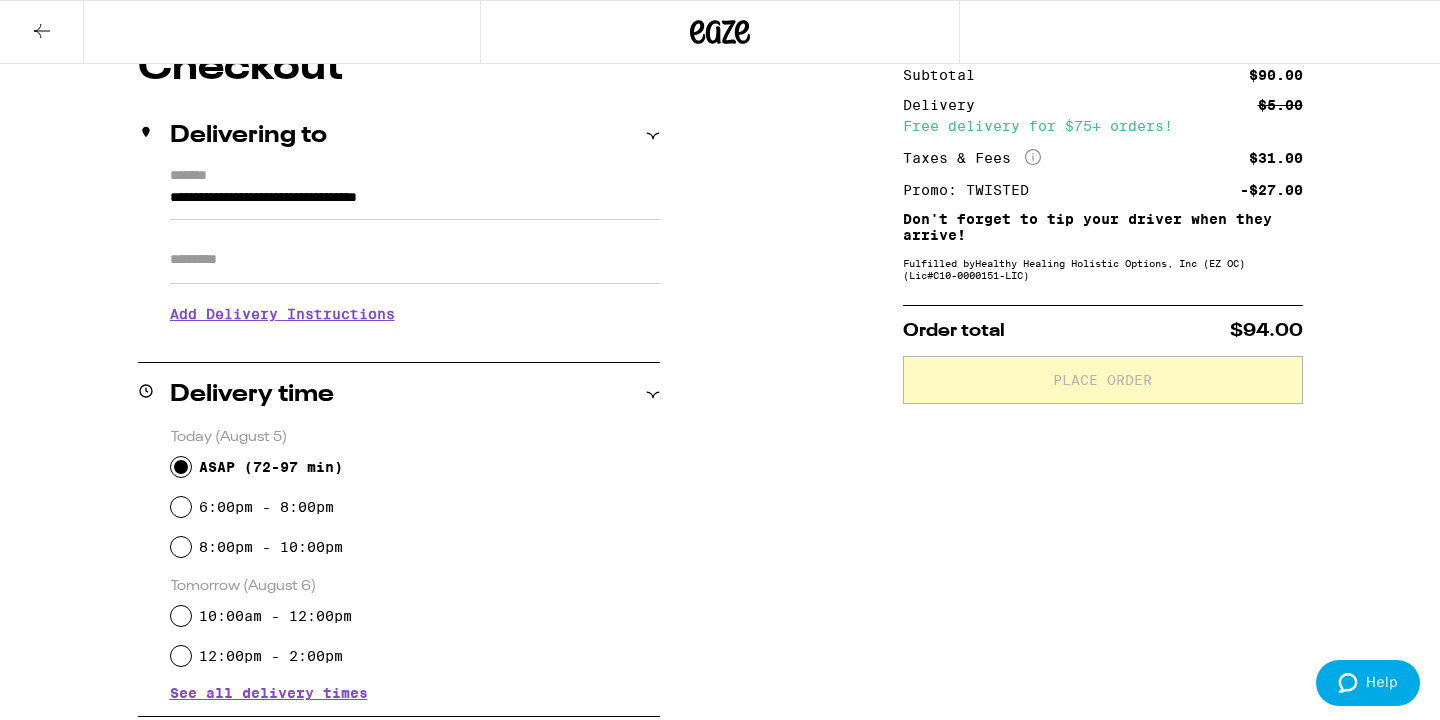 scroll, scrollTop: 199, scrollLeft: 0, axis: vertical 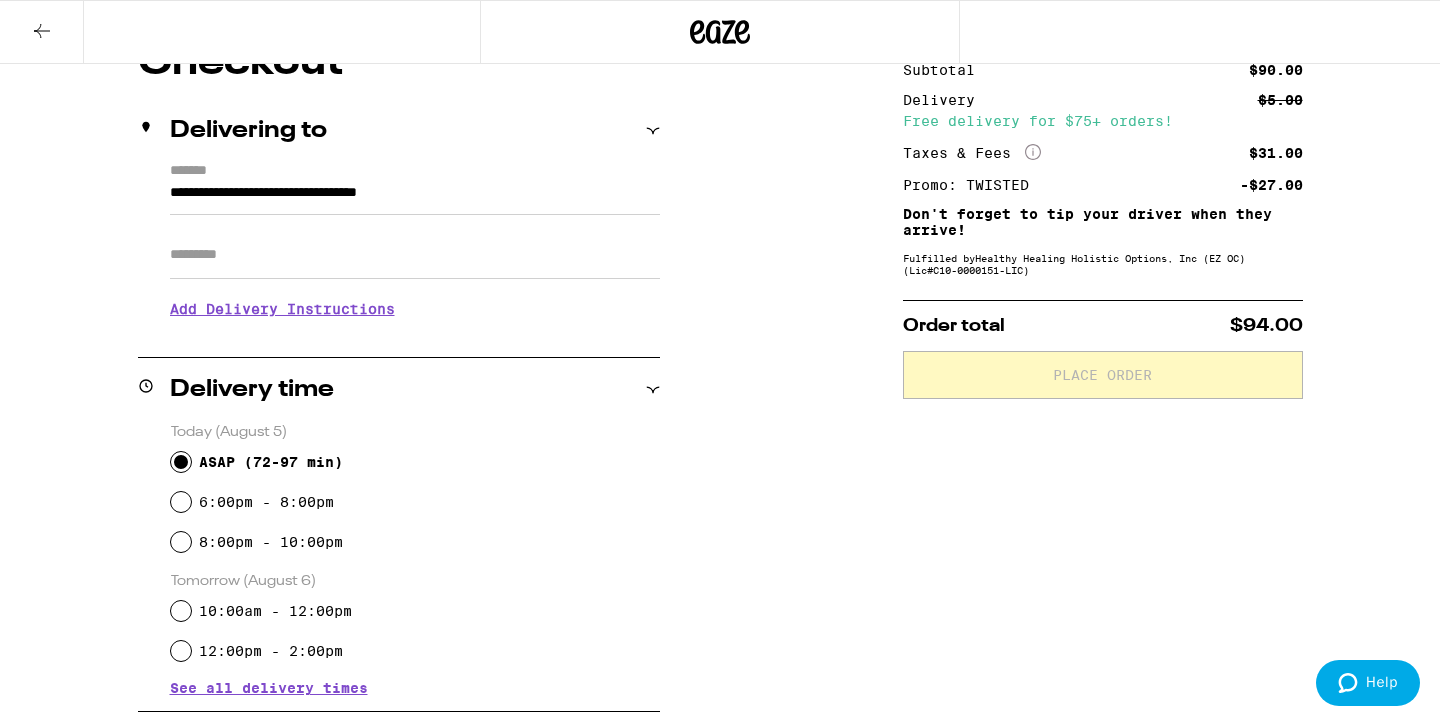 click on "**********" at bounding box center (415, 198) 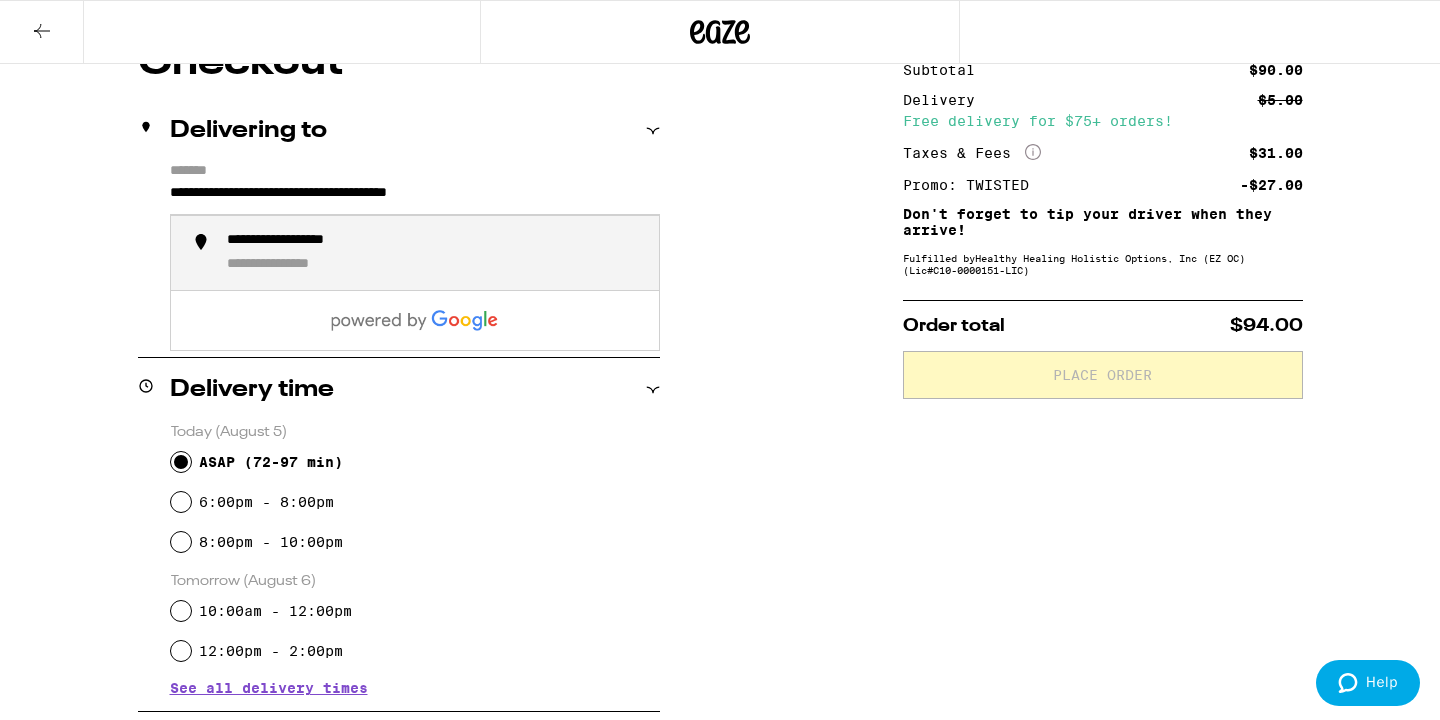 type on "**********" 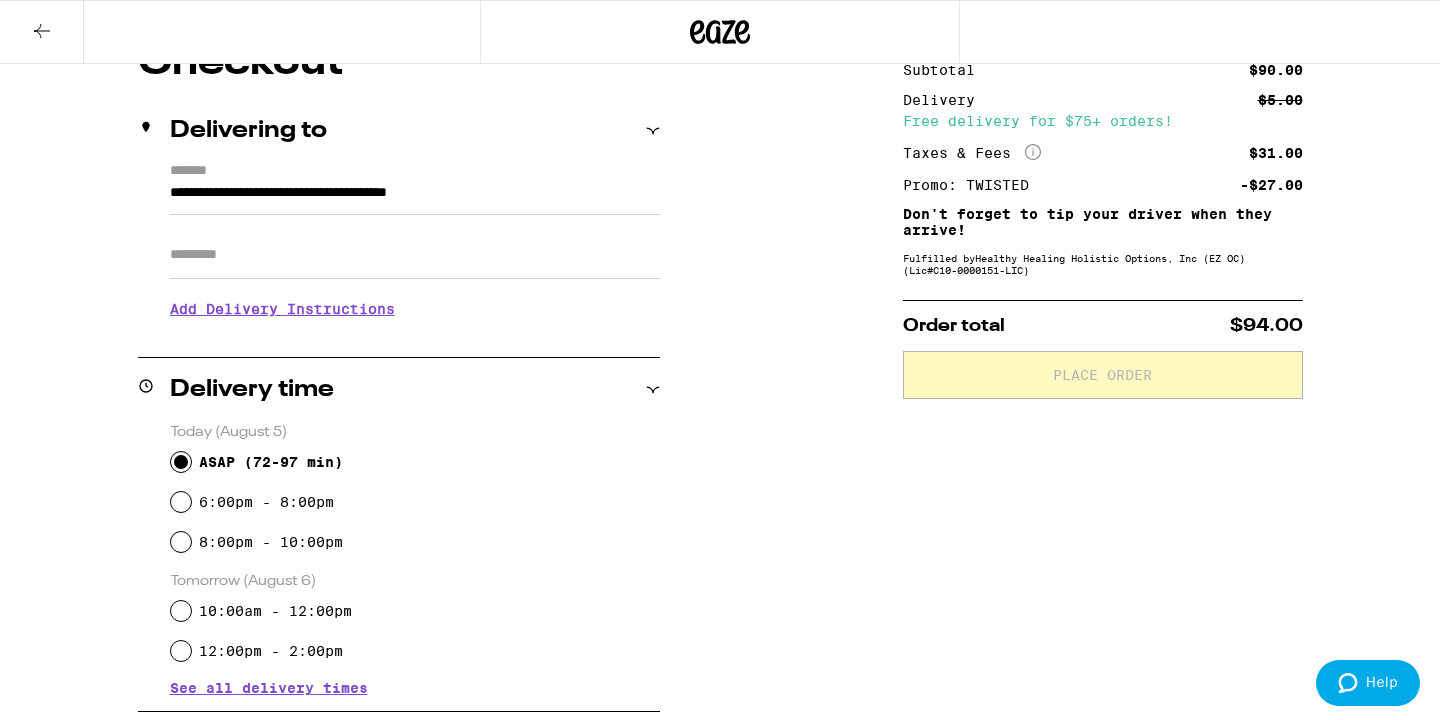 click on "Apt/Suite" at bounding box center [415, 255] 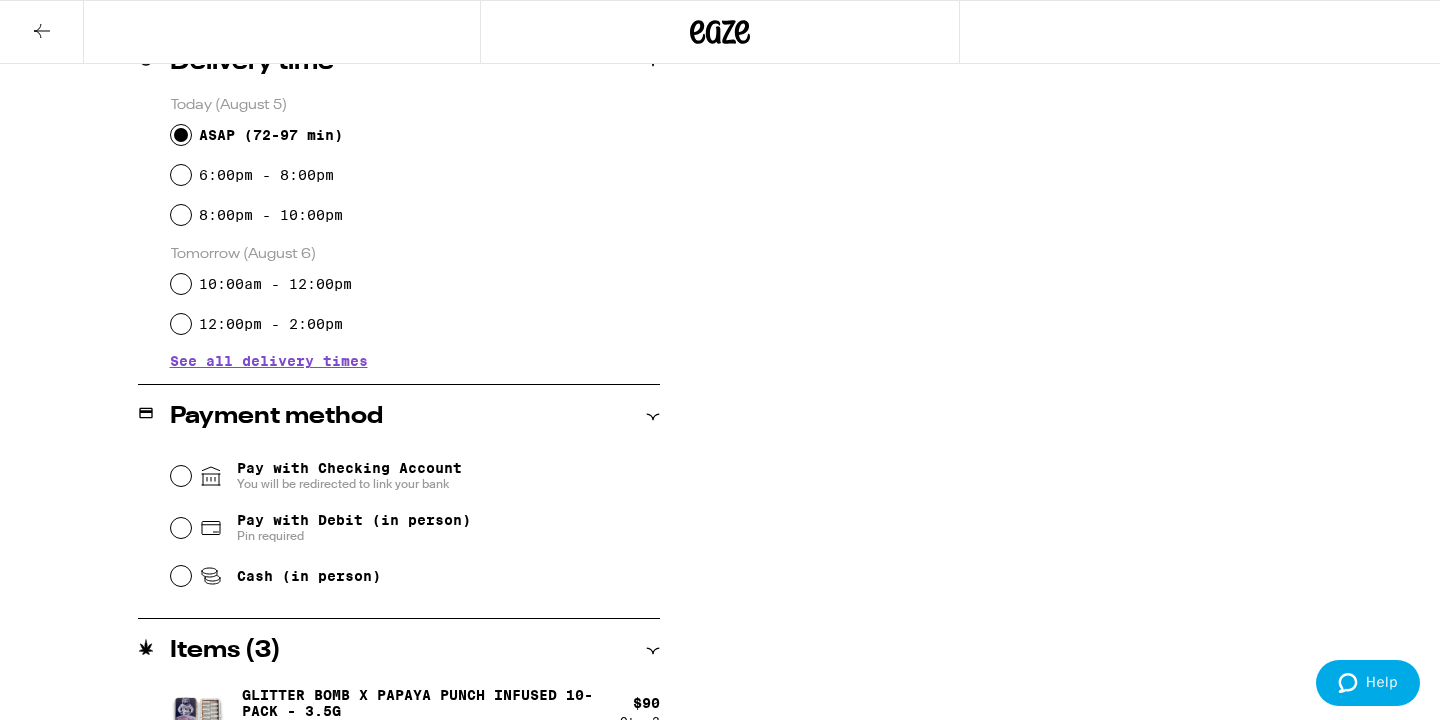 scroll, scrollTop: 547, scrollLeft: 0, axis: vertical 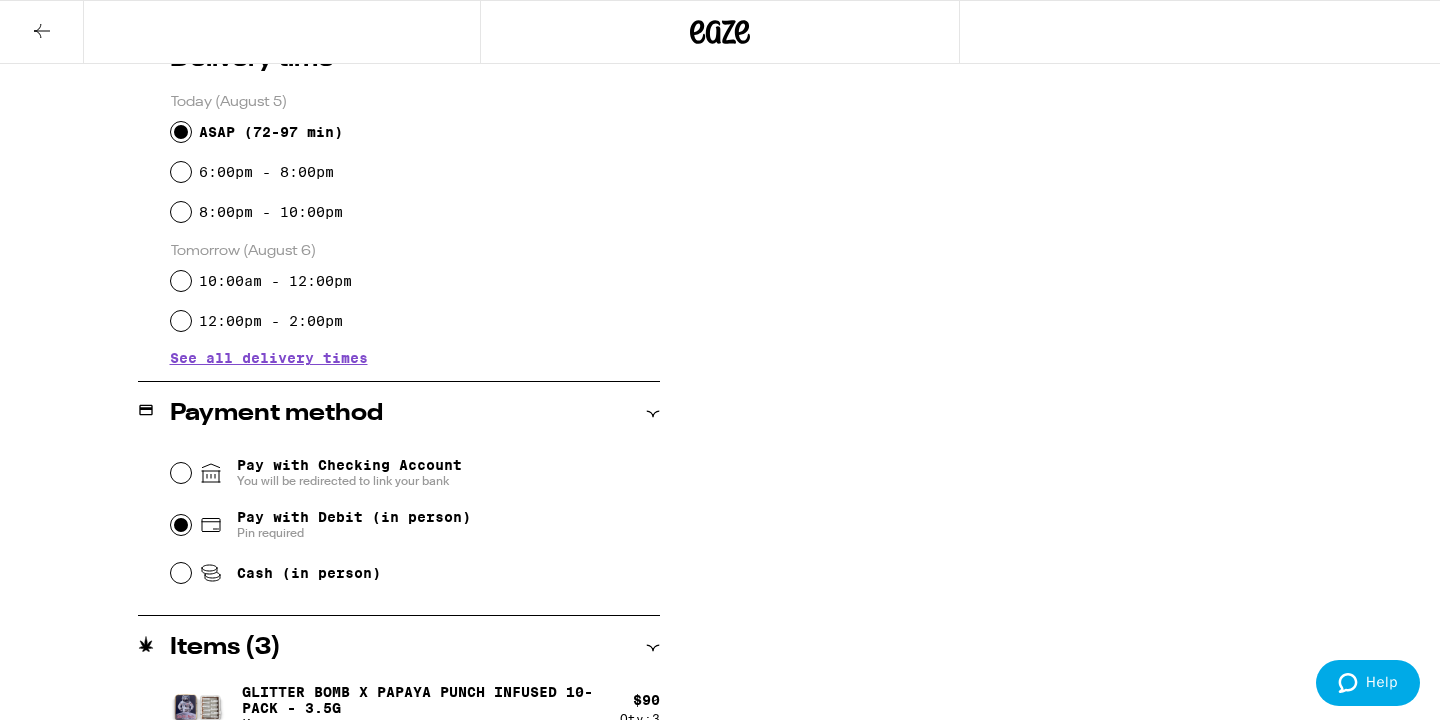 click on "Pay with Debit (in person) Pin required" at bounding box center (181, 525) 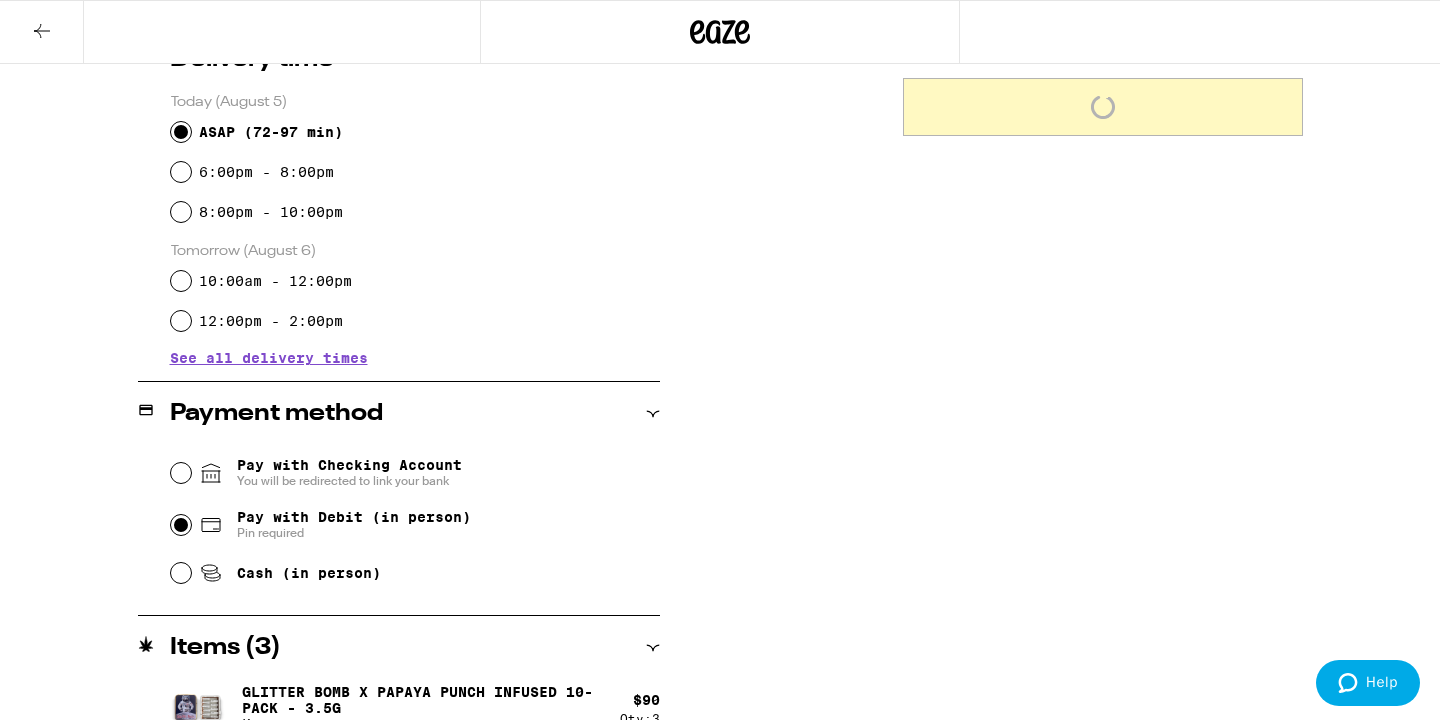 scroll, scrollTop: 580, scrollLeft: 0, axis: vertical 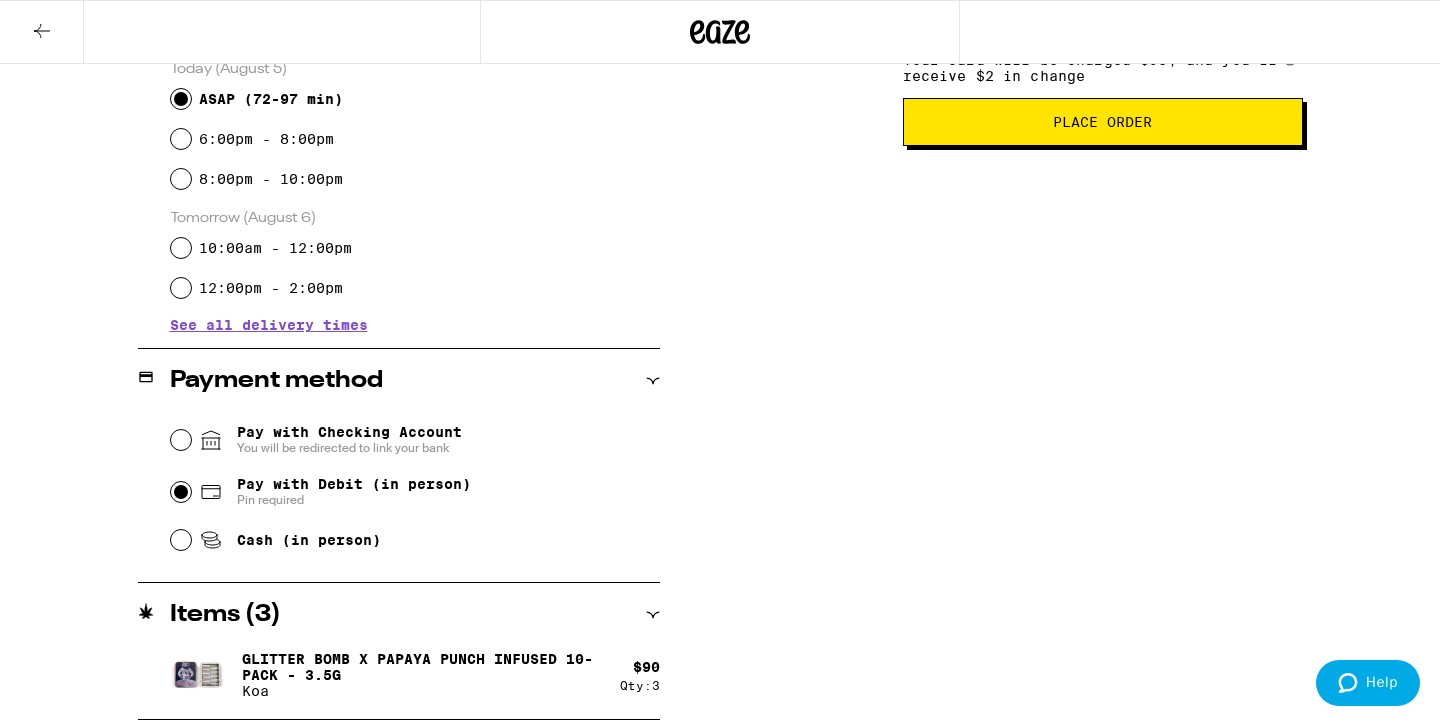 click on "Place Order" at bounding box center (1102, 122) 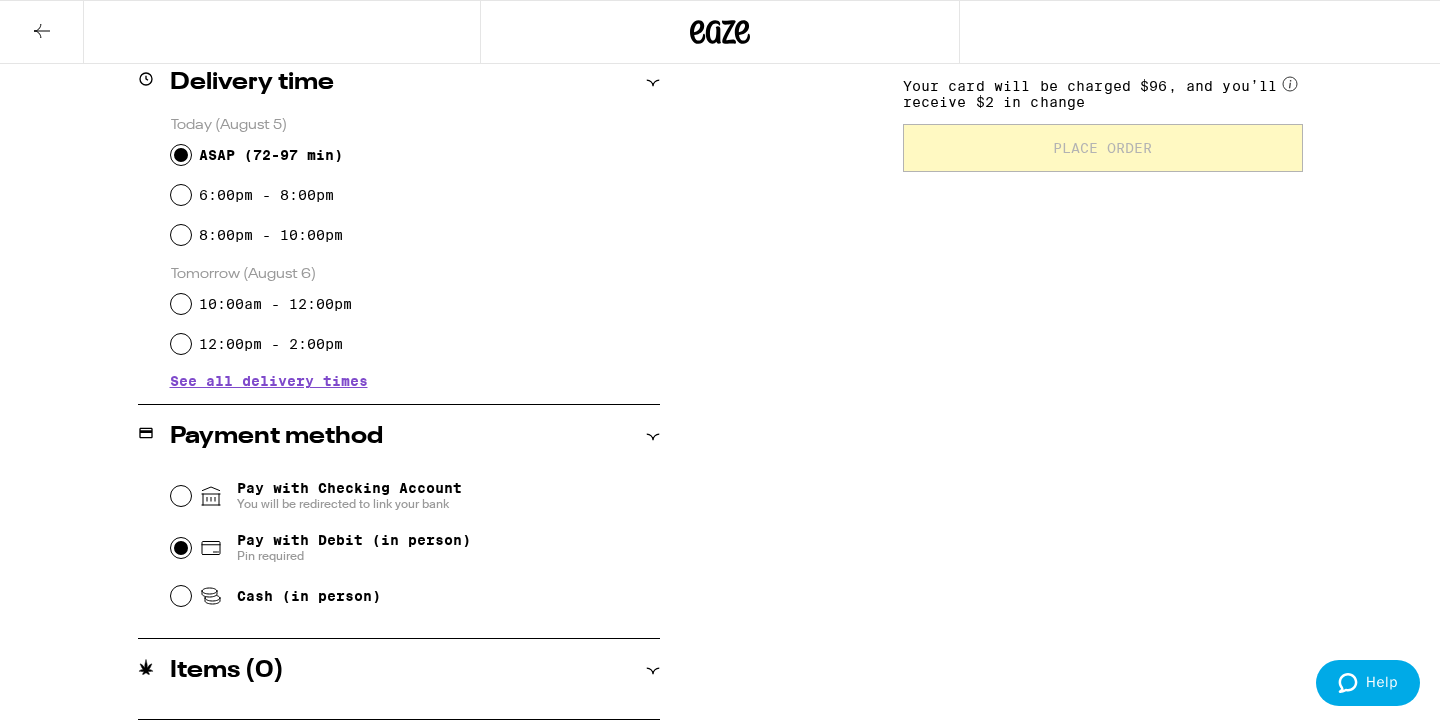 scroll, scrollTop: 531, scrollLeft: 0, axis: vertical 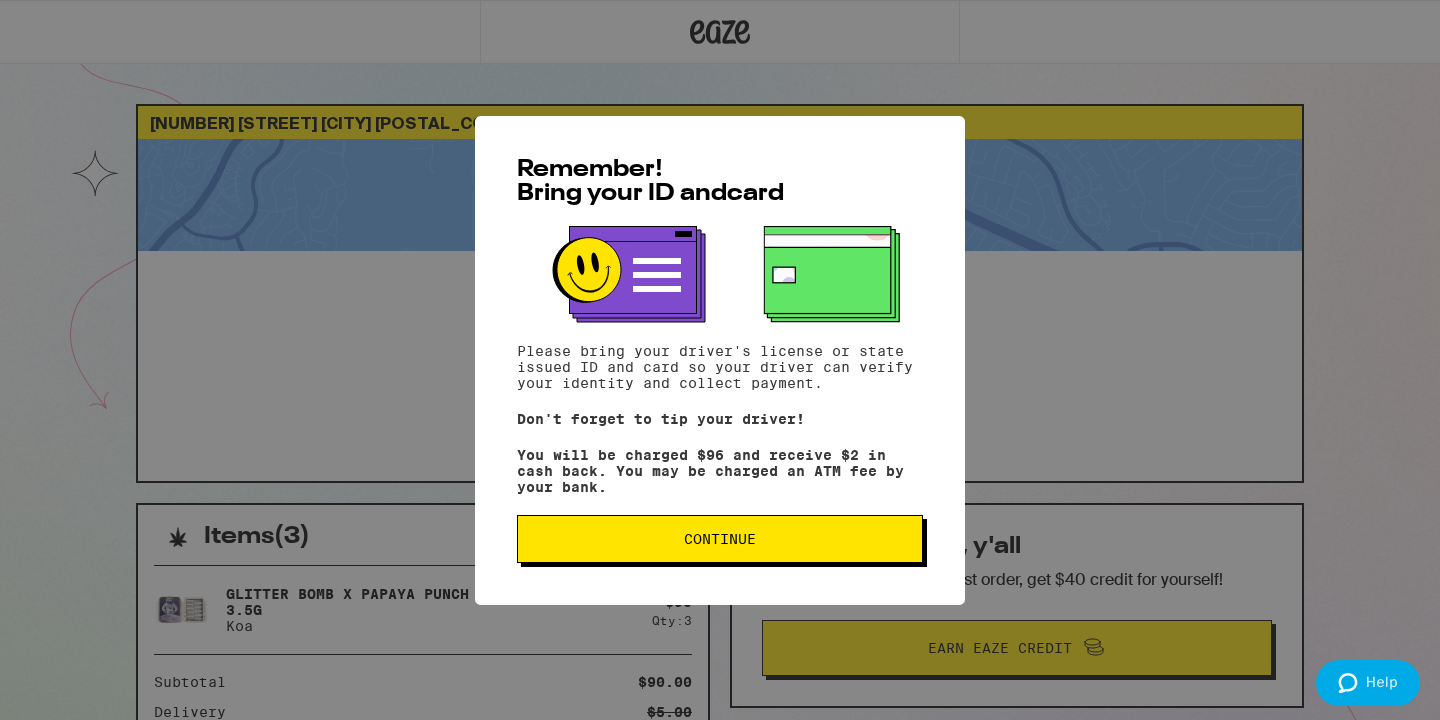 click on "Continue" at bounding box center [720, 539] 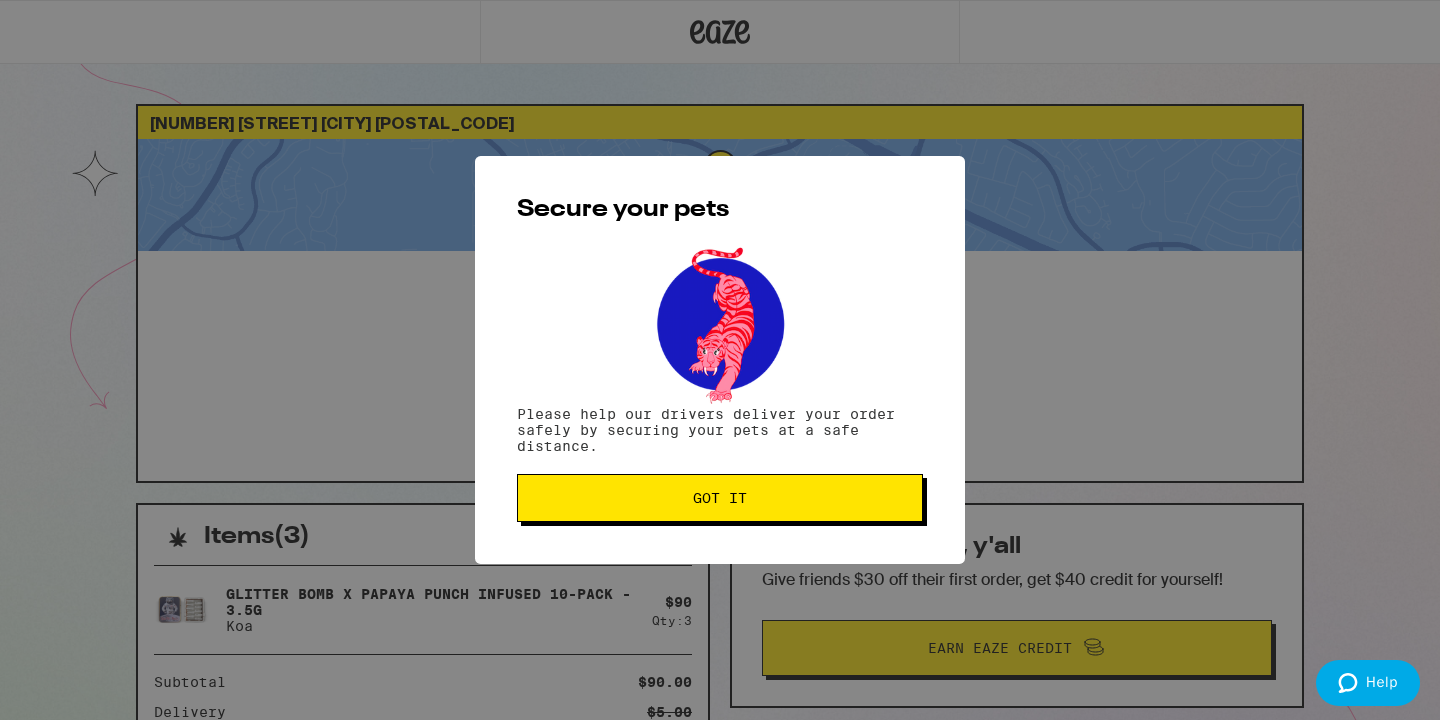 click on "Got it" at bounding box center (720, 498) 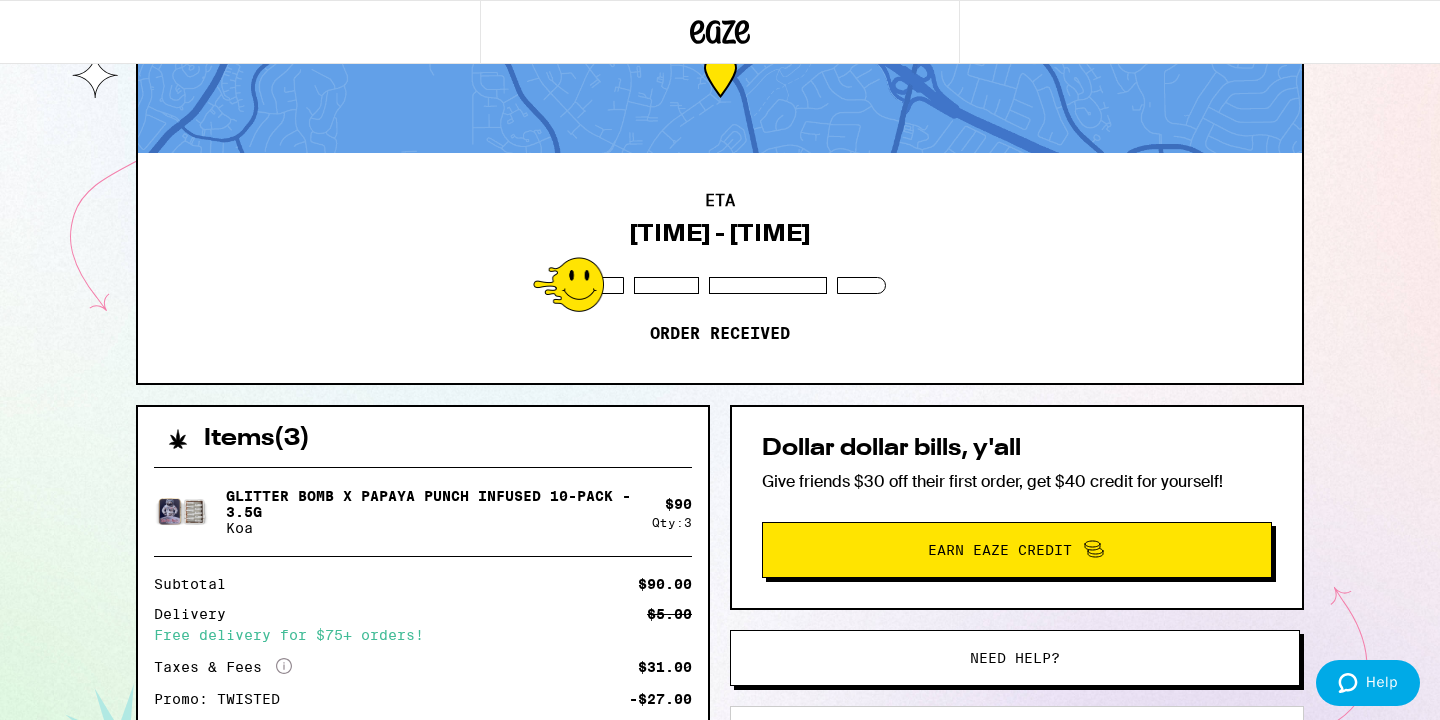 scroll, scrollTop: 0, scrollLeft: 0, axis: both 